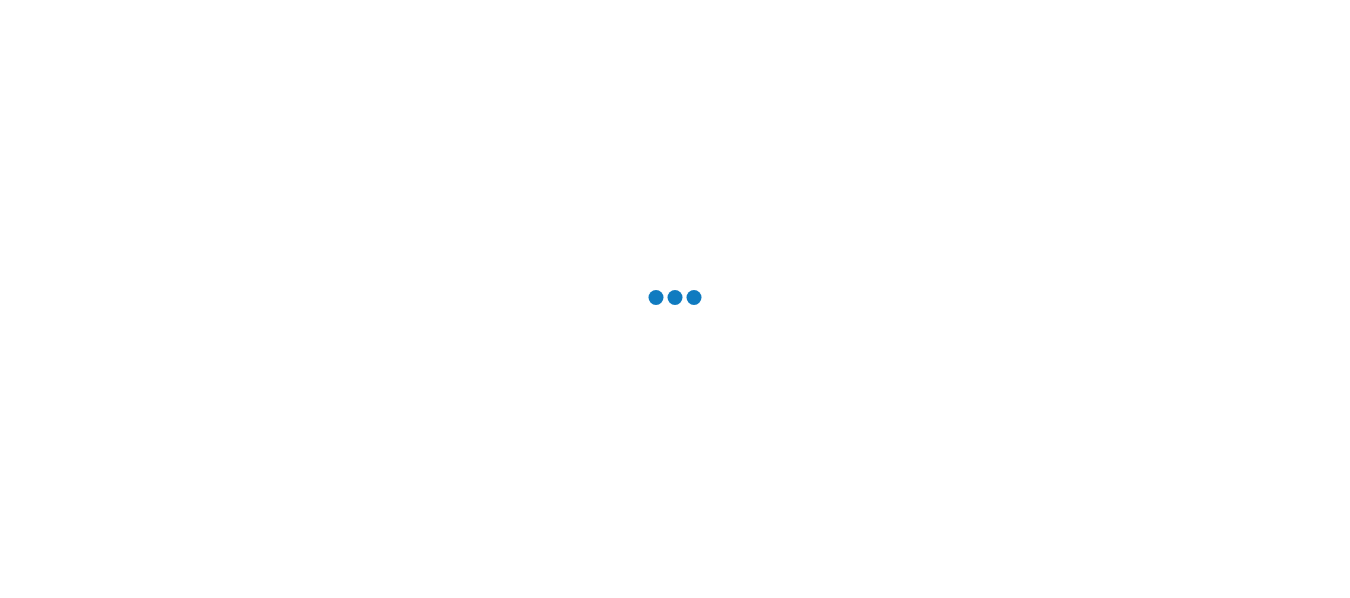 scroll, scrollTop: 0, scrollLeft: 0, axis: both 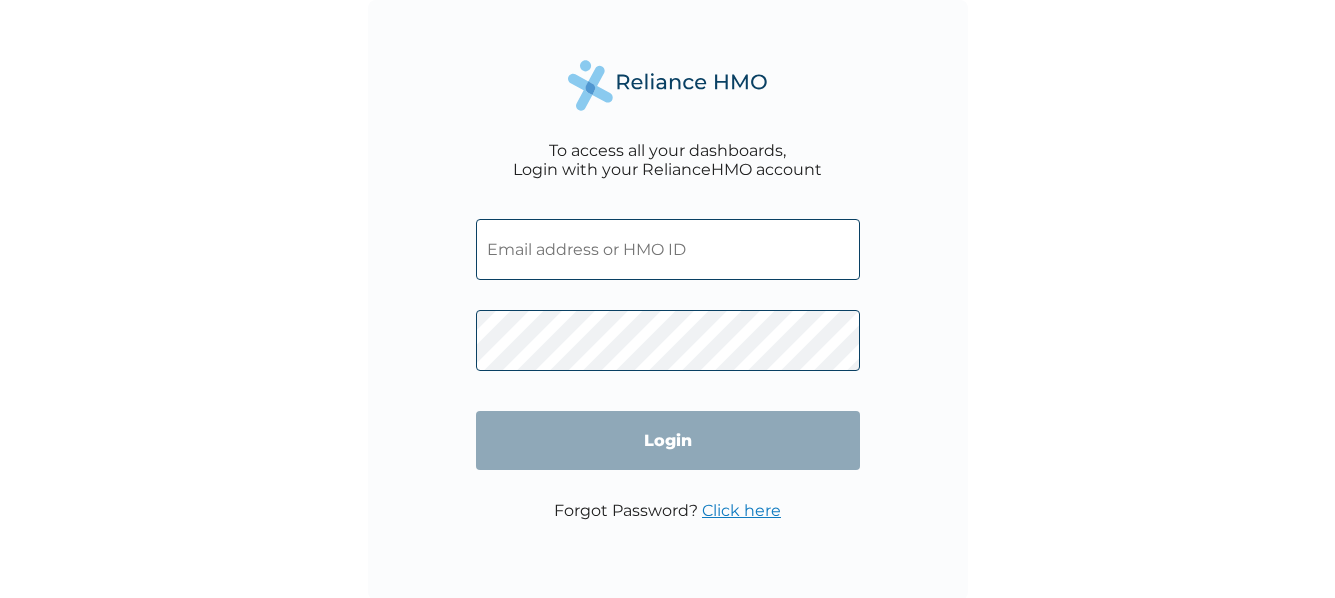 click at bounding box center [668, 249] 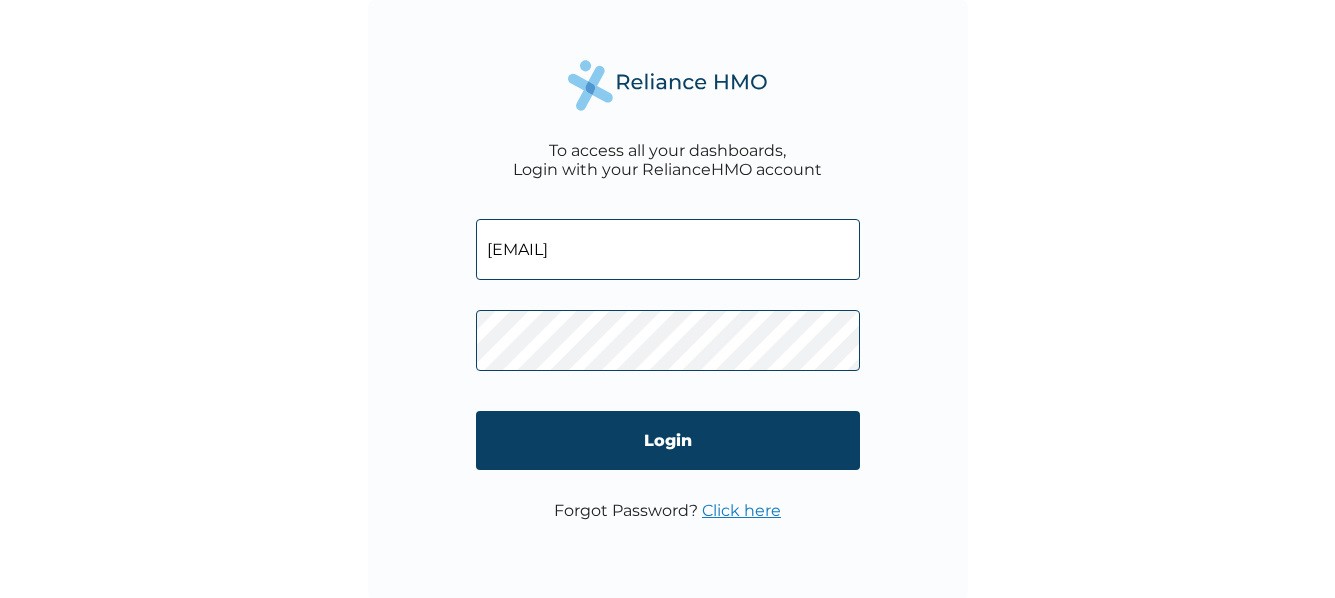type on "[EMAIL]" 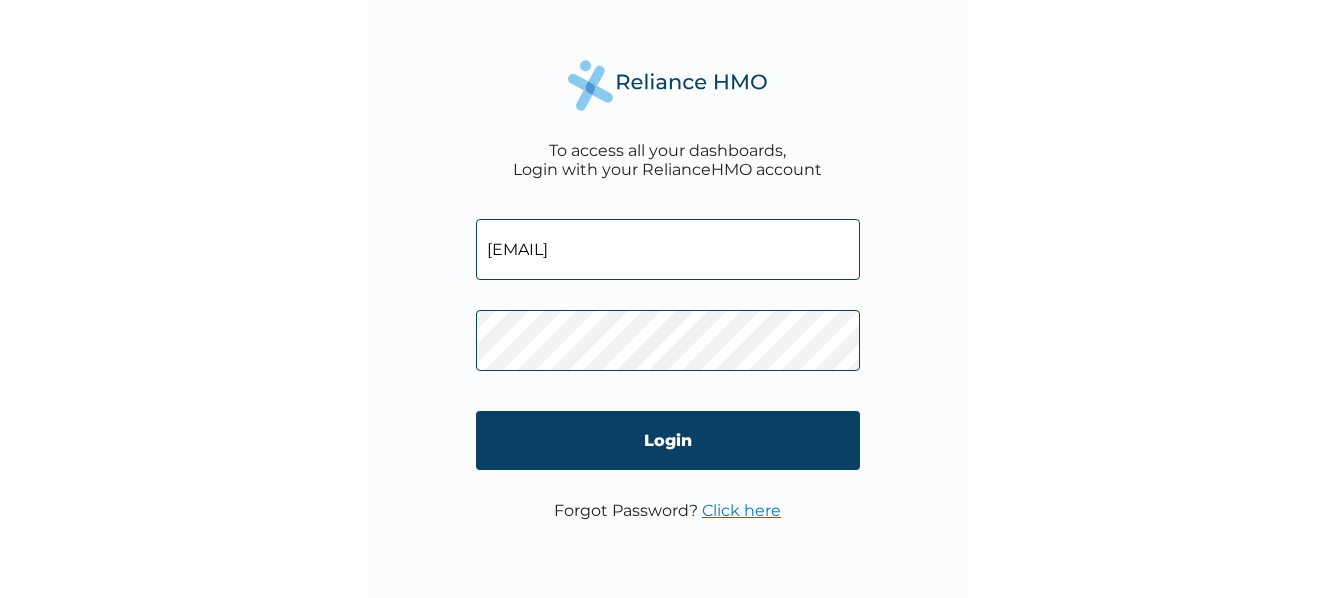 click on "Click here" at bounding box center [741, 510] 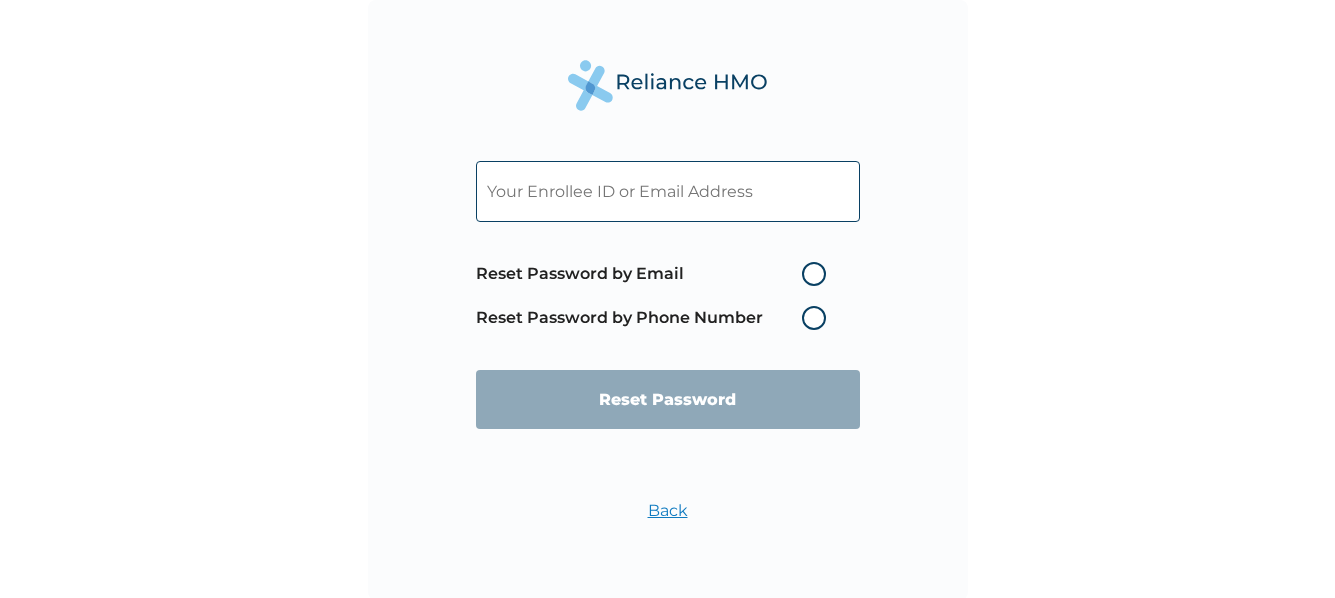 click on "Reset Password by Email" at bounding box center [656, 274] 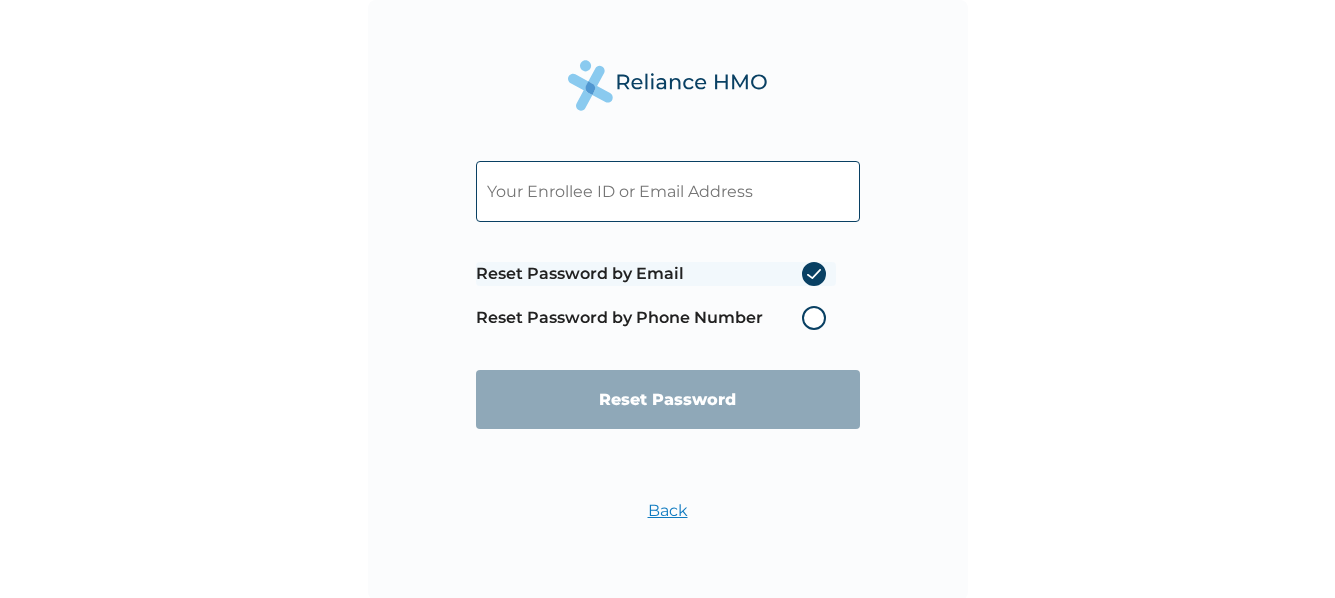 radio on "true" 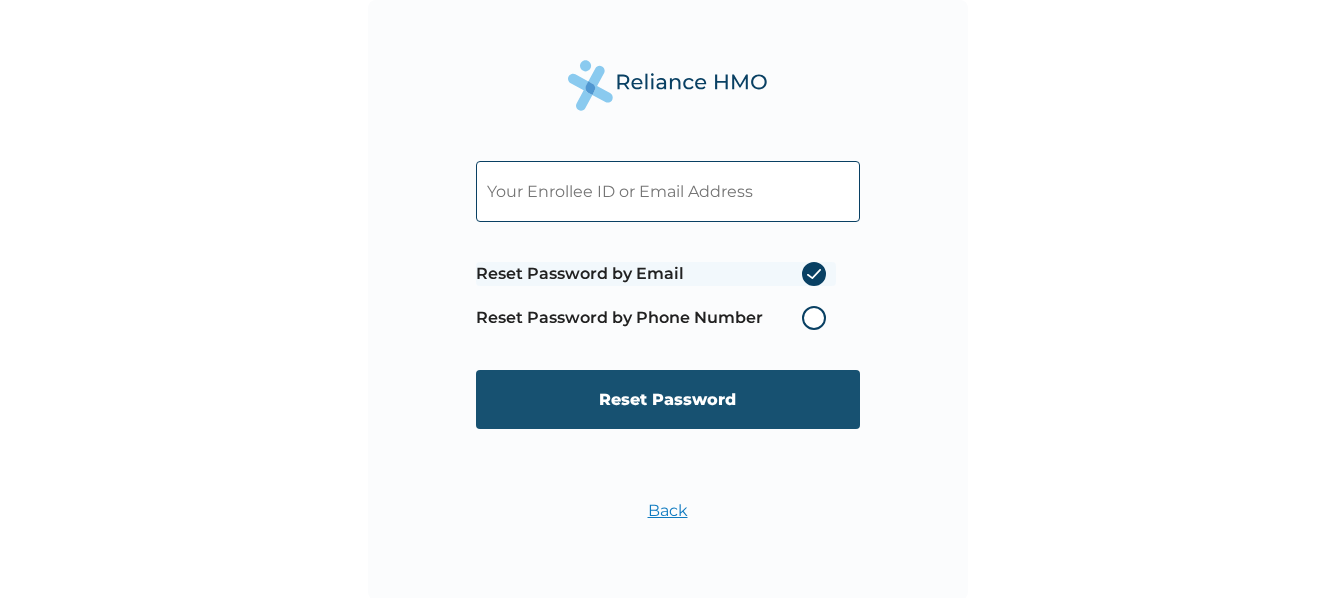 click on "Reset Password" at bounding box center [668, 399] 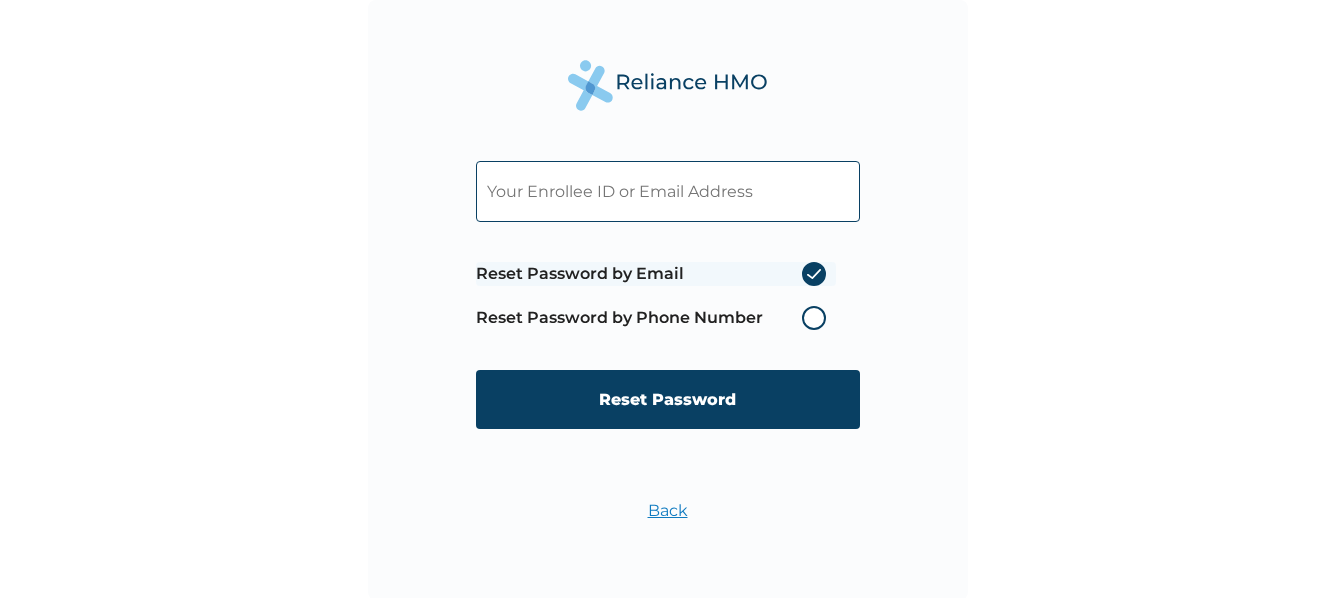 click at bounding box center (668, 191) 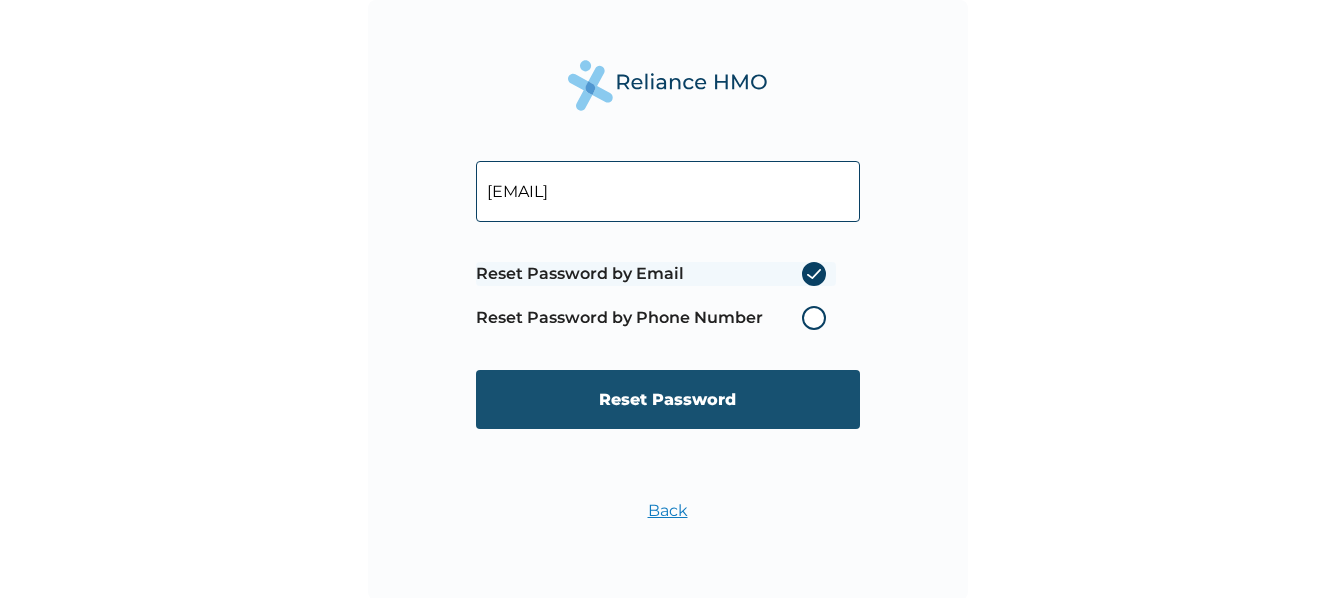 type on "[EMAIL]" 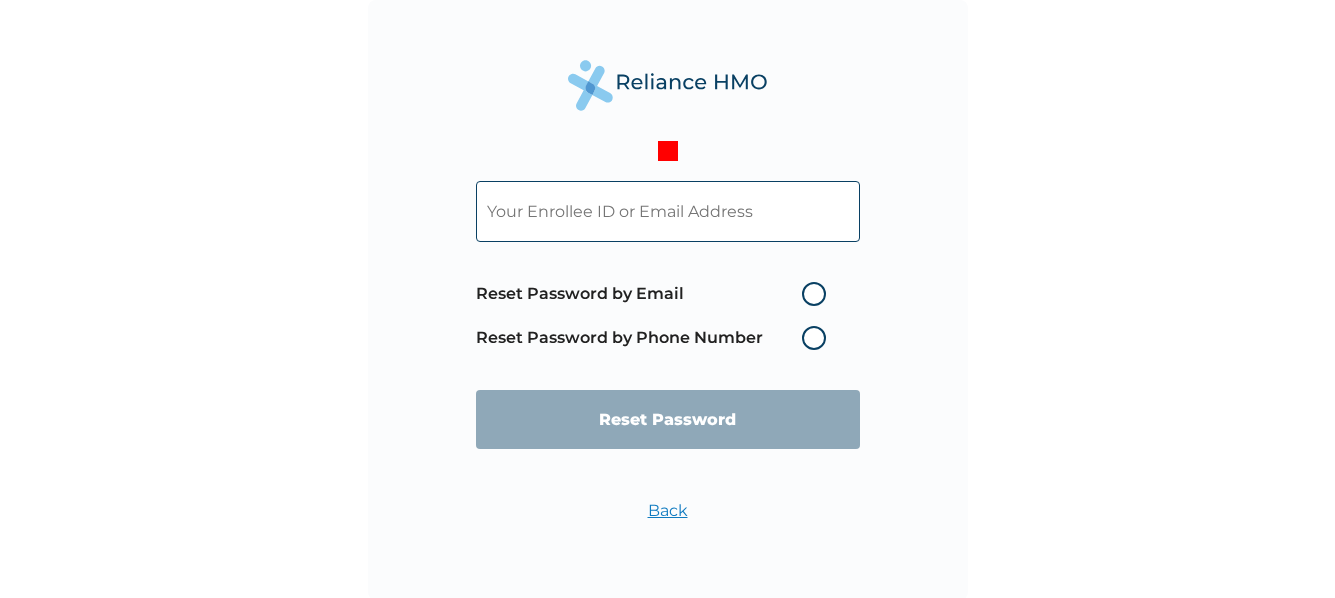click at bounding box center (668, 211) 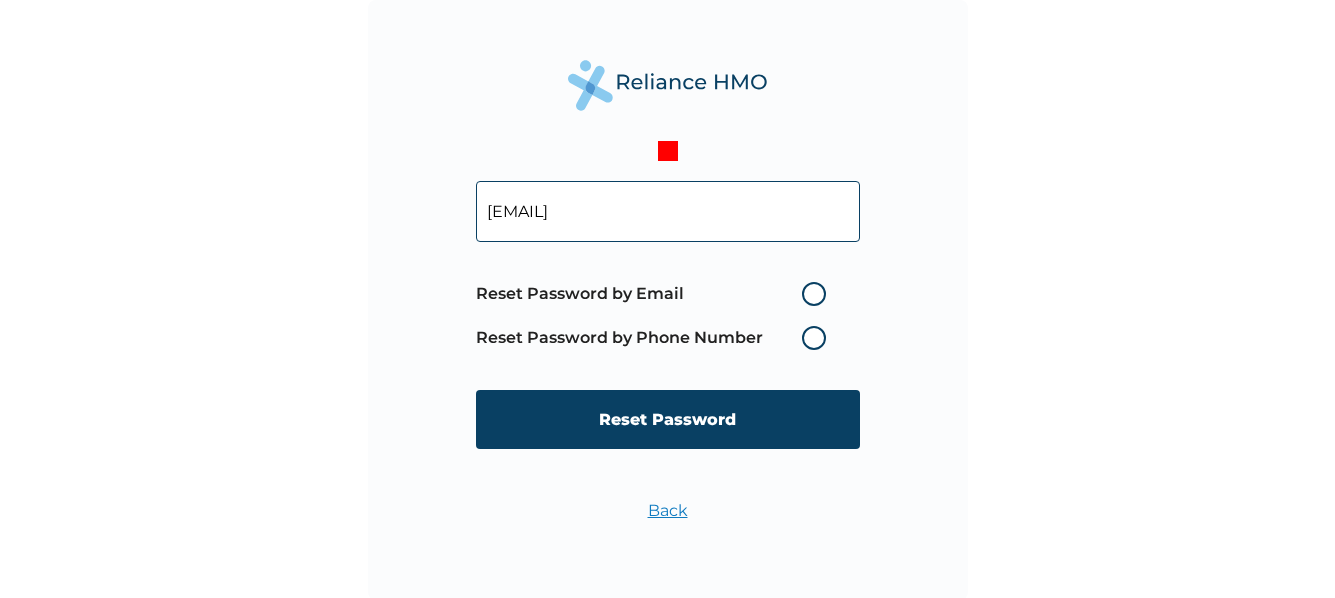 click on "Reset Password by Email" at bounding box center (656, 294) 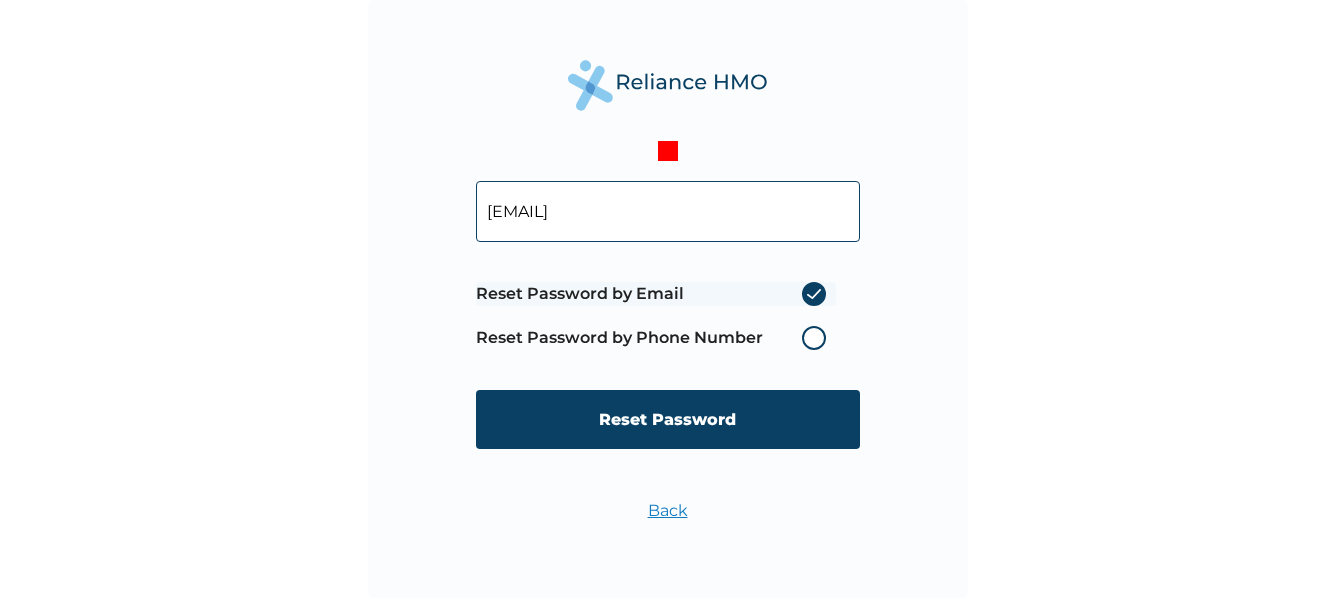 radio on "true" 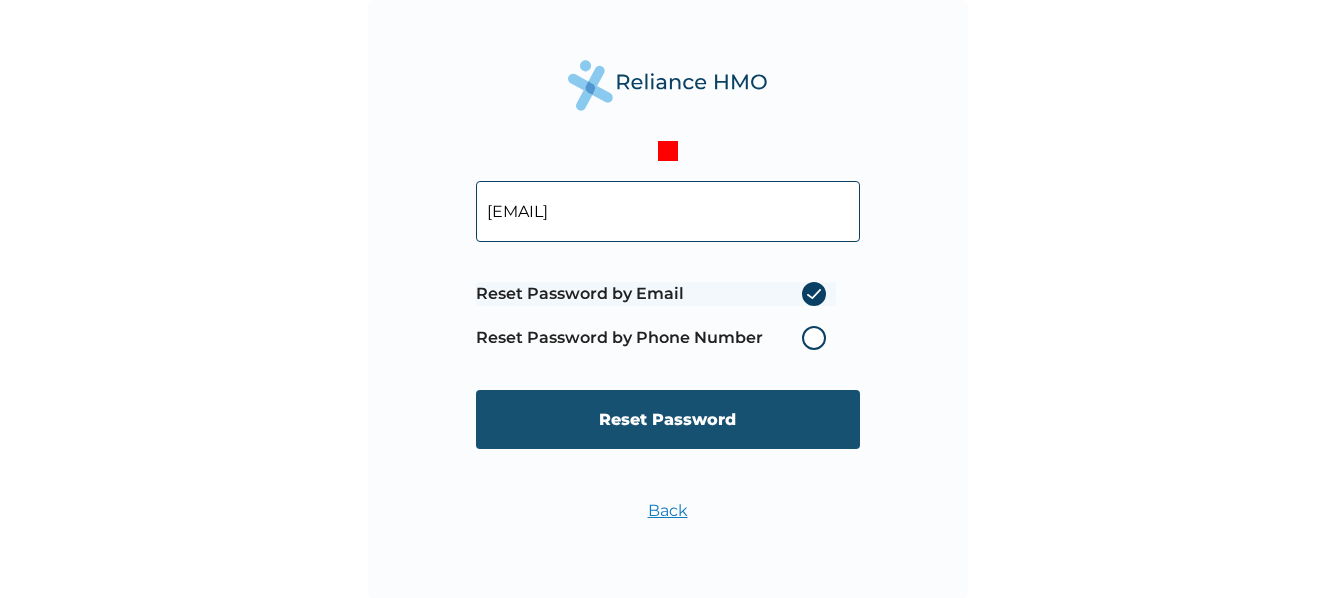 click on "Reset Password" at bounding box center [668, 419] 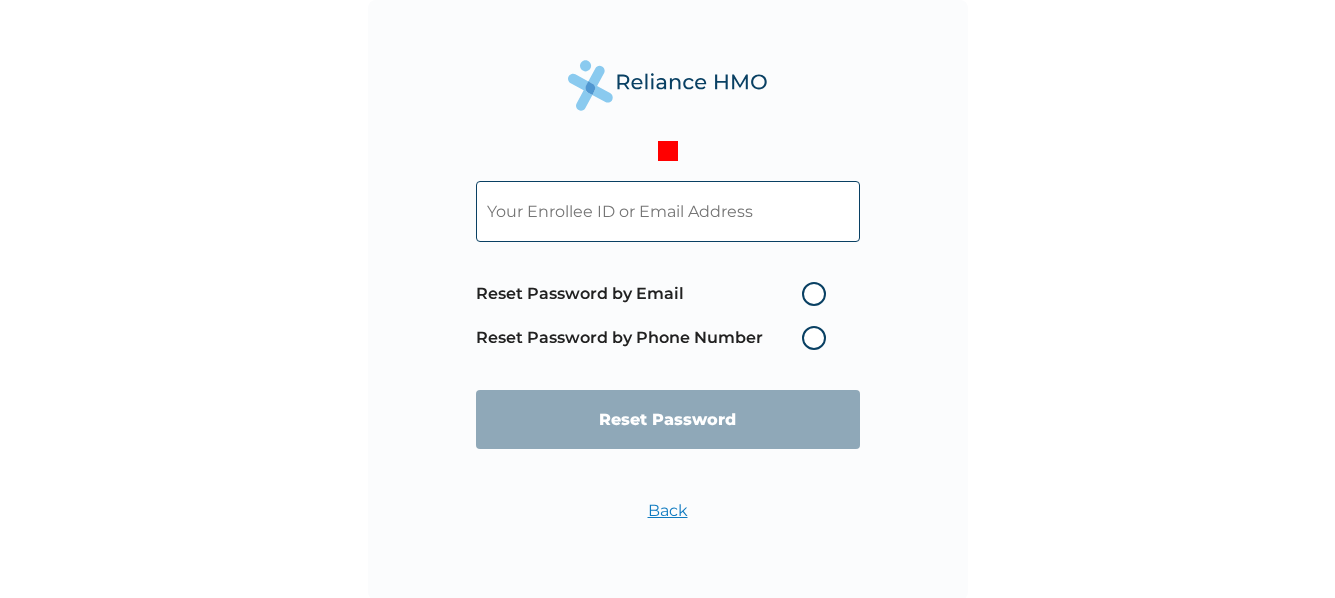 click at bounding box center (668, 211) 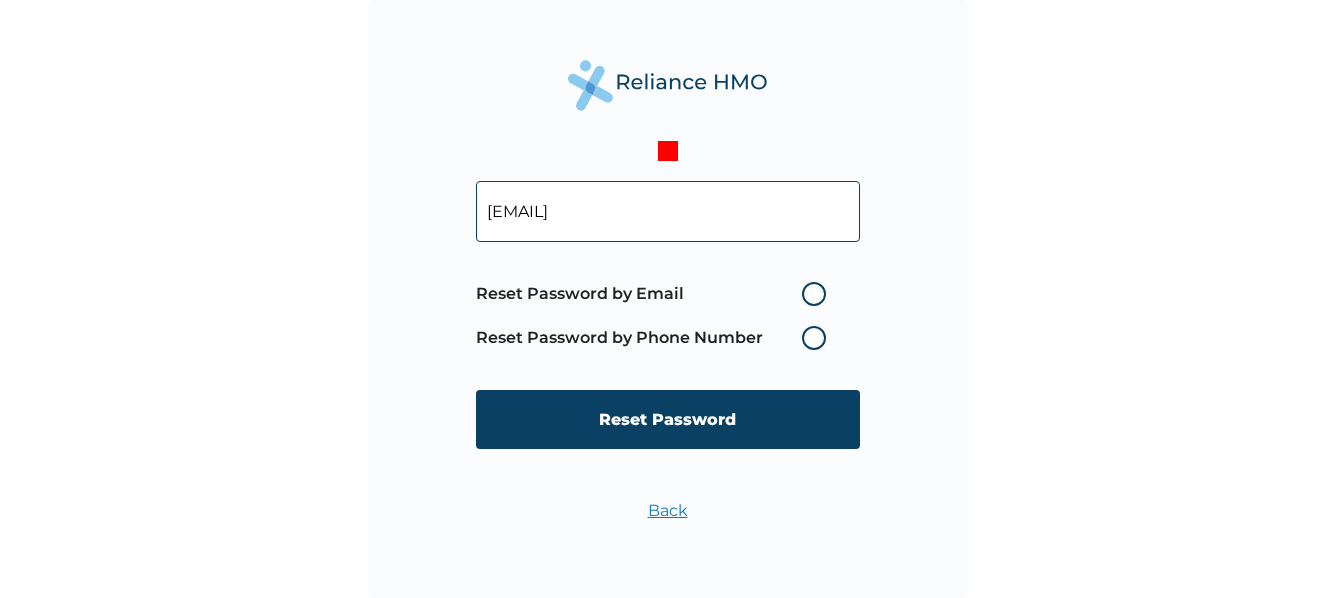 click on "Reset Password by Email" at bounding box center [656, 294] 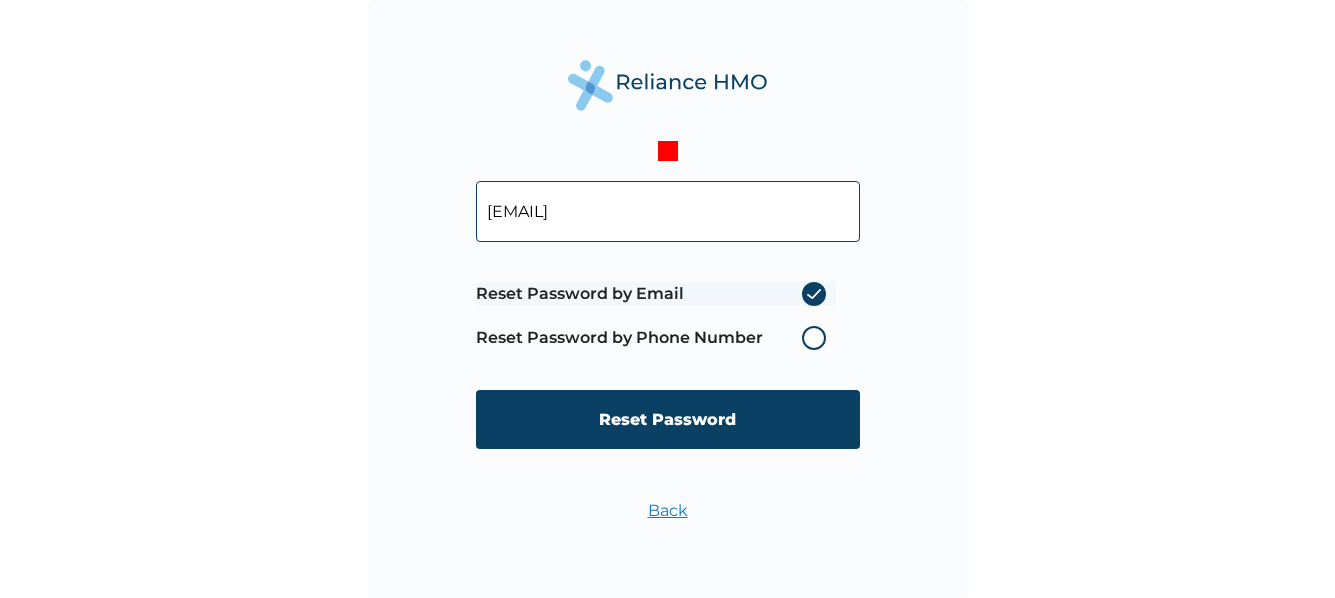 radio on "true" 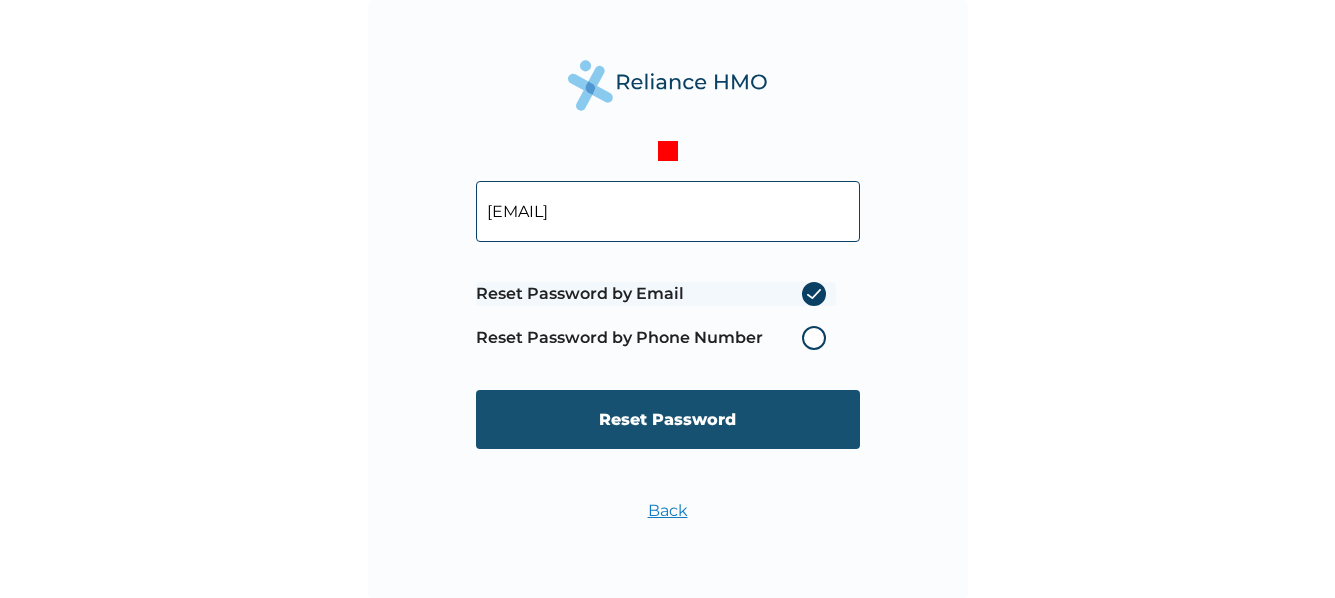 click on "Reset Password" at bounding box center [668, 419] 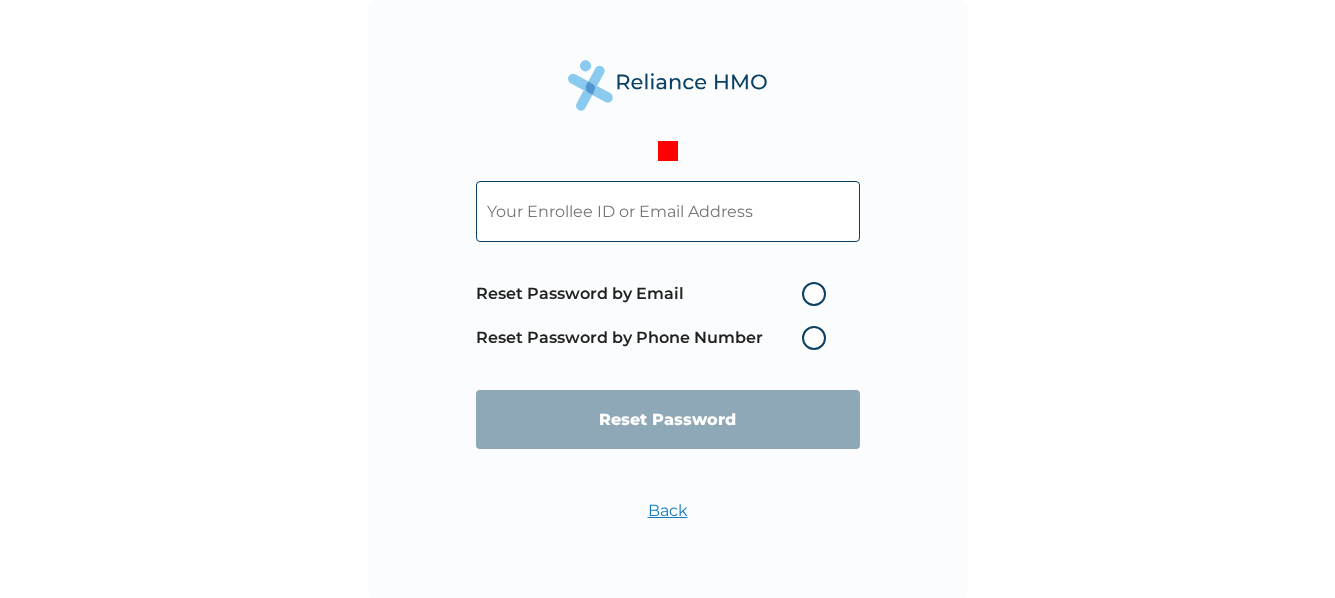 click on "Reset Password by Phone Number" at bounding box center (656, 338) 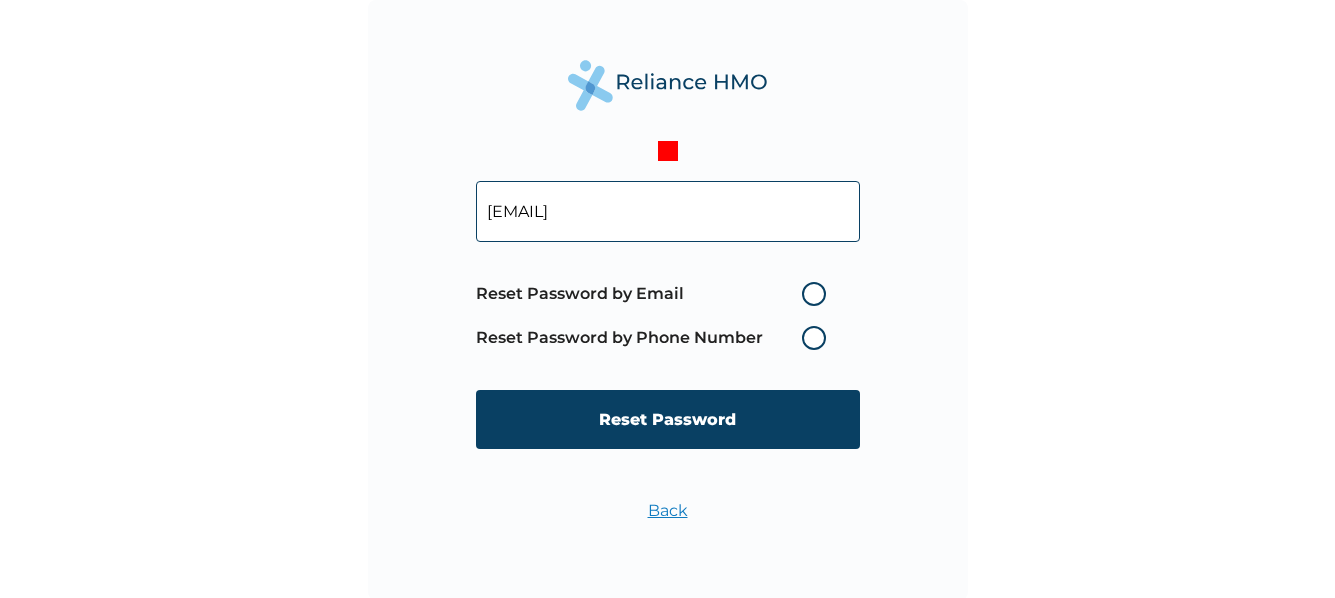 click on "Reset Password by Phone Number" at bounding box center (656, 338) 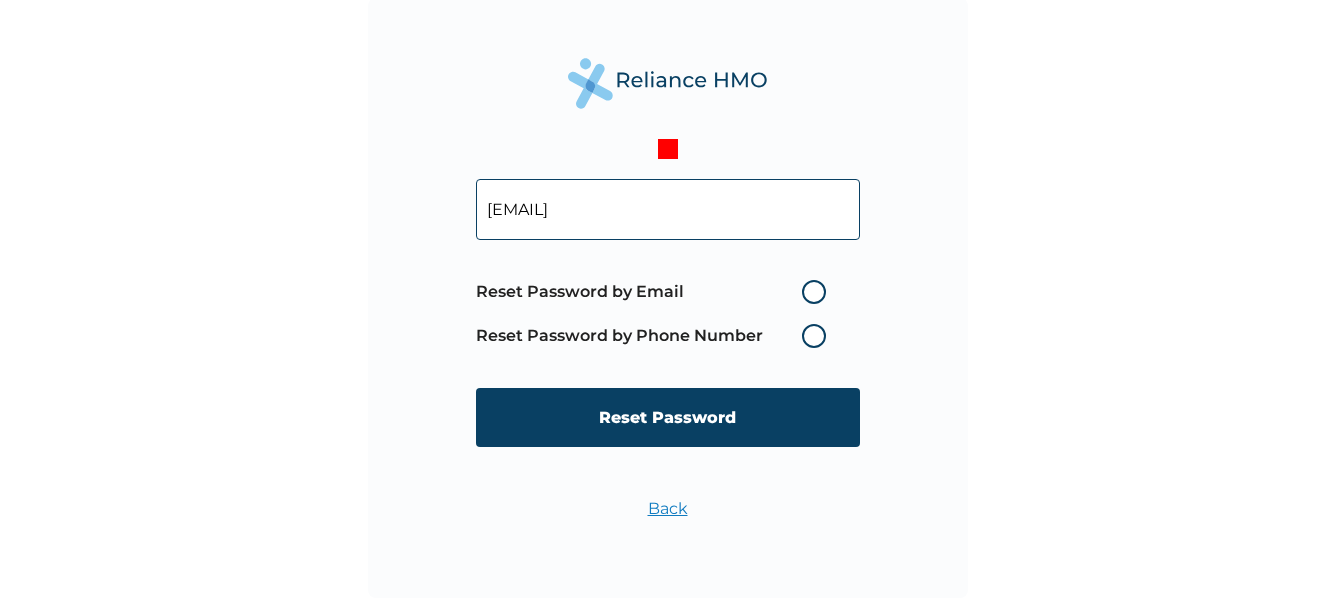 click on "Reset Password by Phone Number" at bounding box center [656, 336] 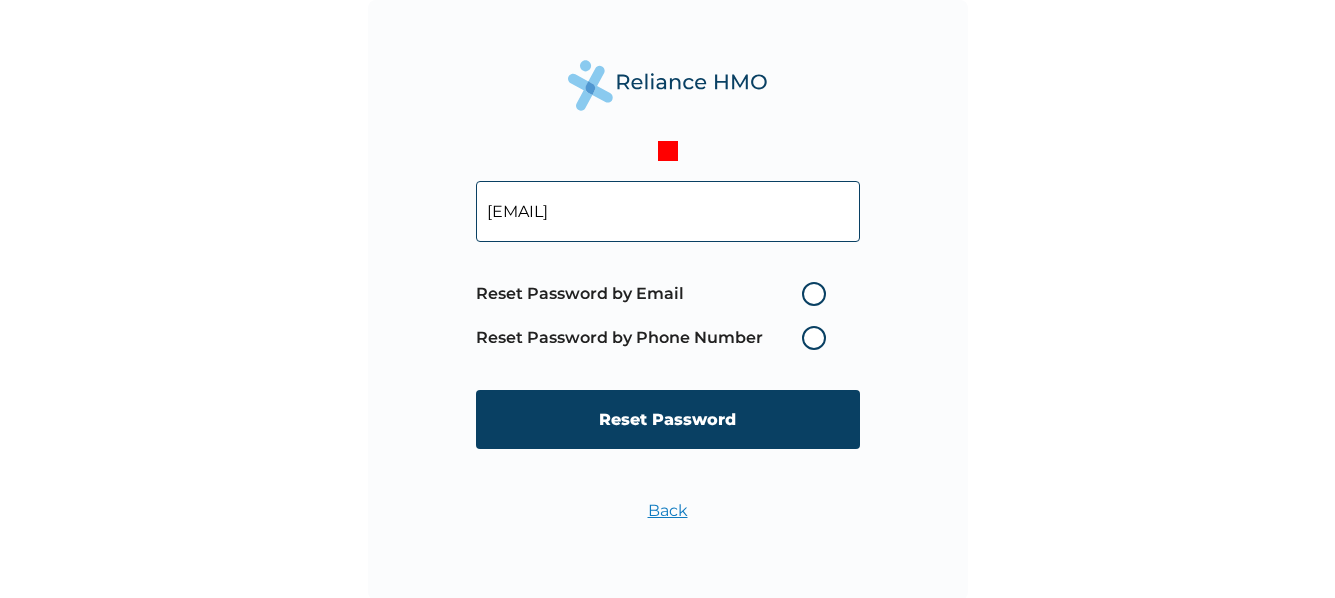 click on "Reset Password by Email" at bounding box center [656, 294] 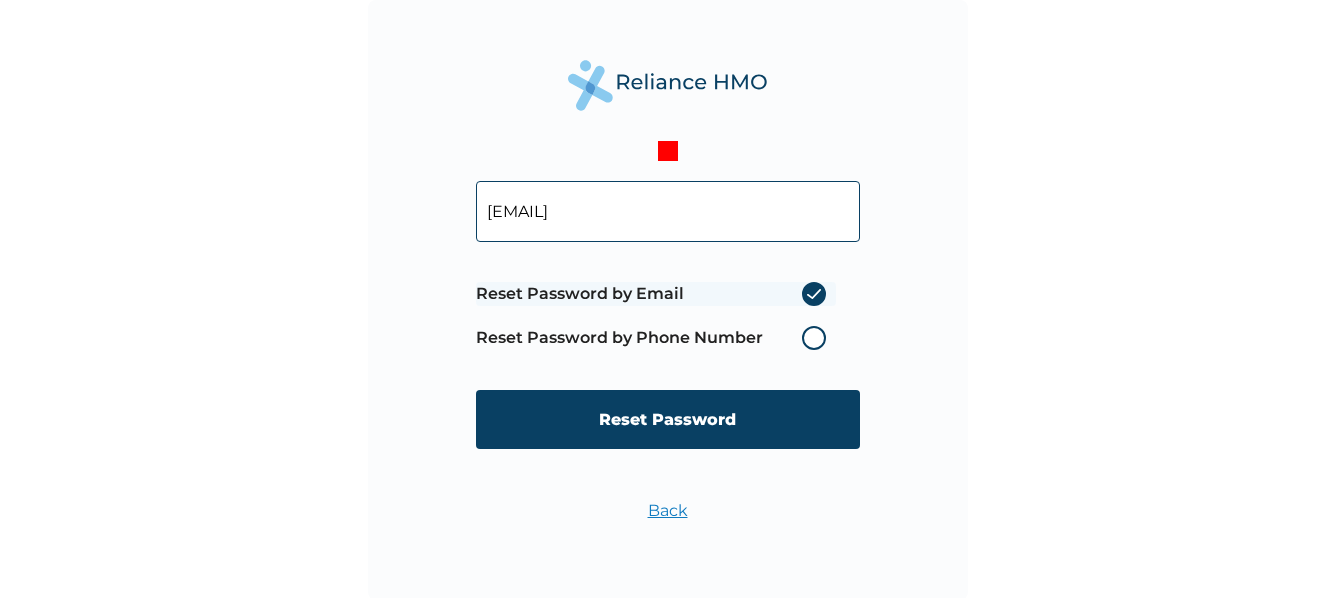 radio on "true" 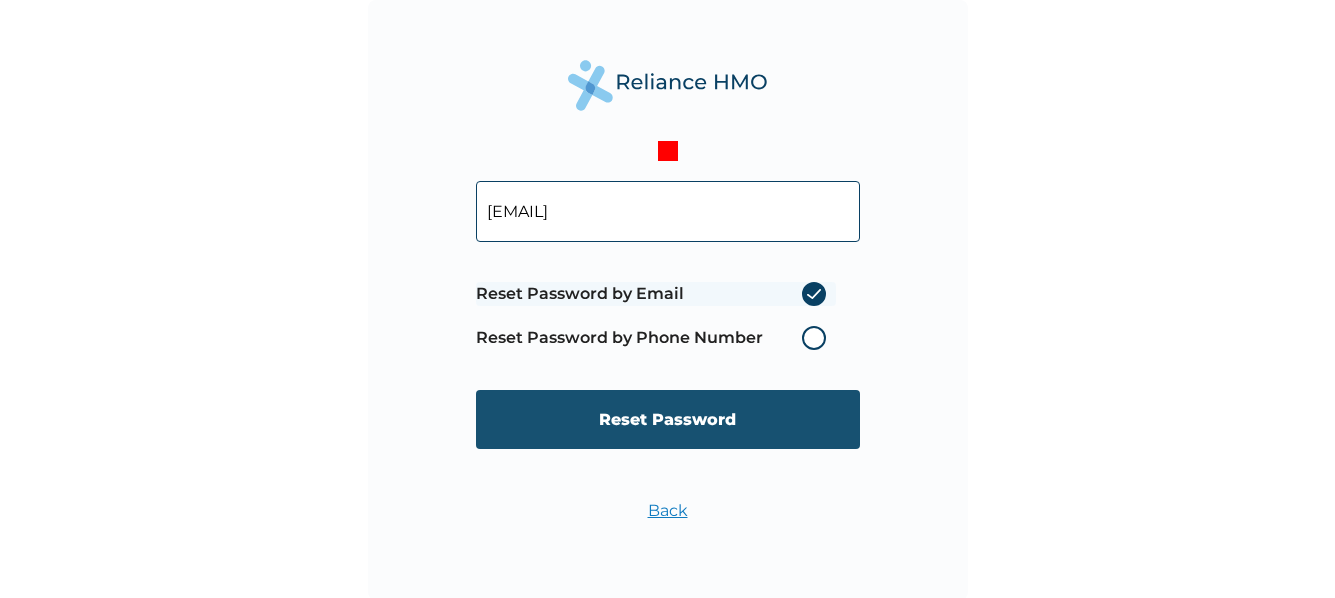 click on "Reset Password" at bounding box center (668, 419) 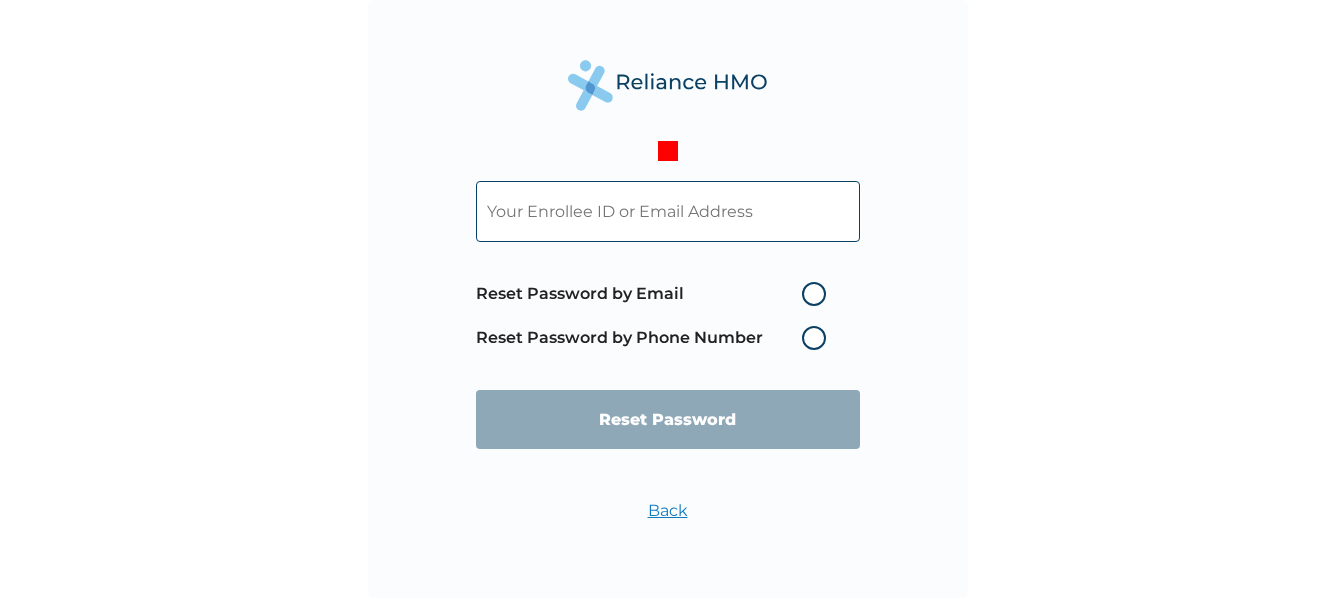 click on "Reset Password by Phone Number" at bounding box center (656, 338) 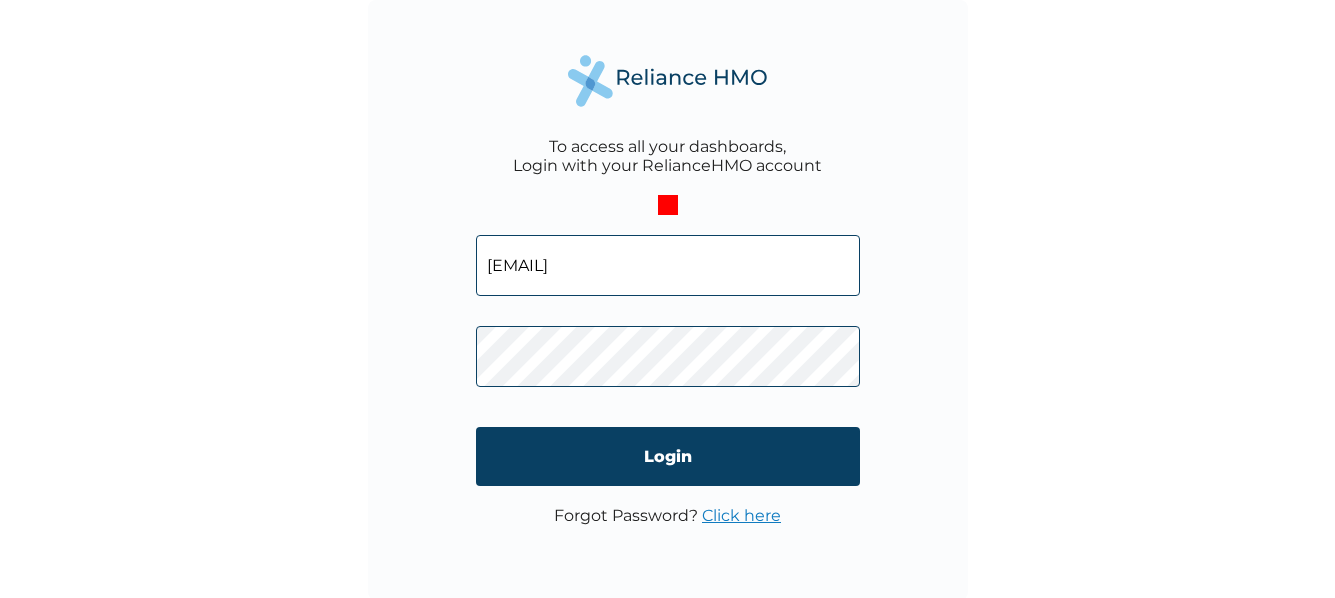 click on "Forgot Password?   Click here" at bounding box center (667, 515) 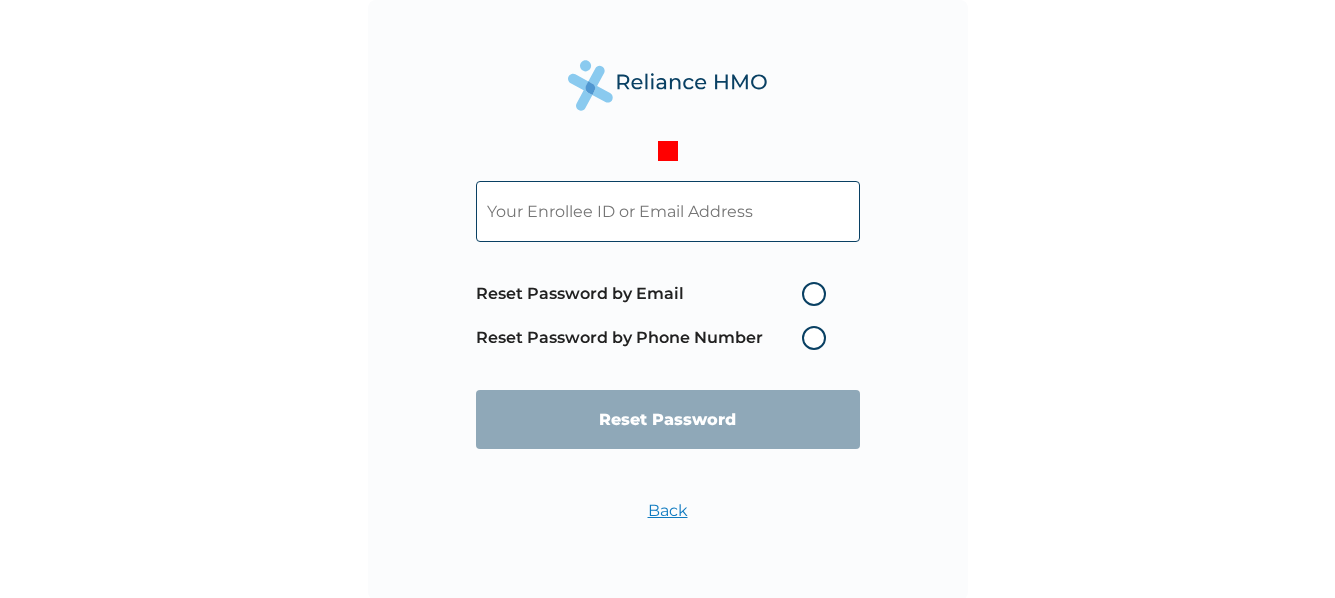 click on "Reset Password by Phone Number" at bounding box center (656, 338) 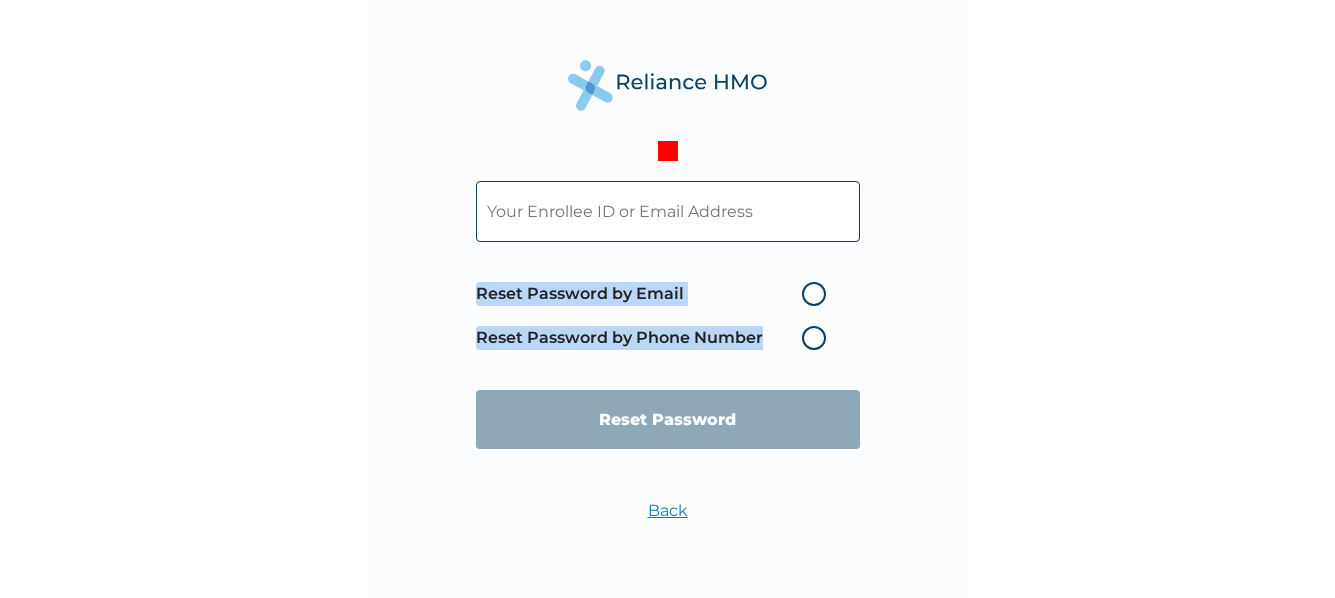 click on "Reset Password by Phone Number" at bounding box center [656, 338] 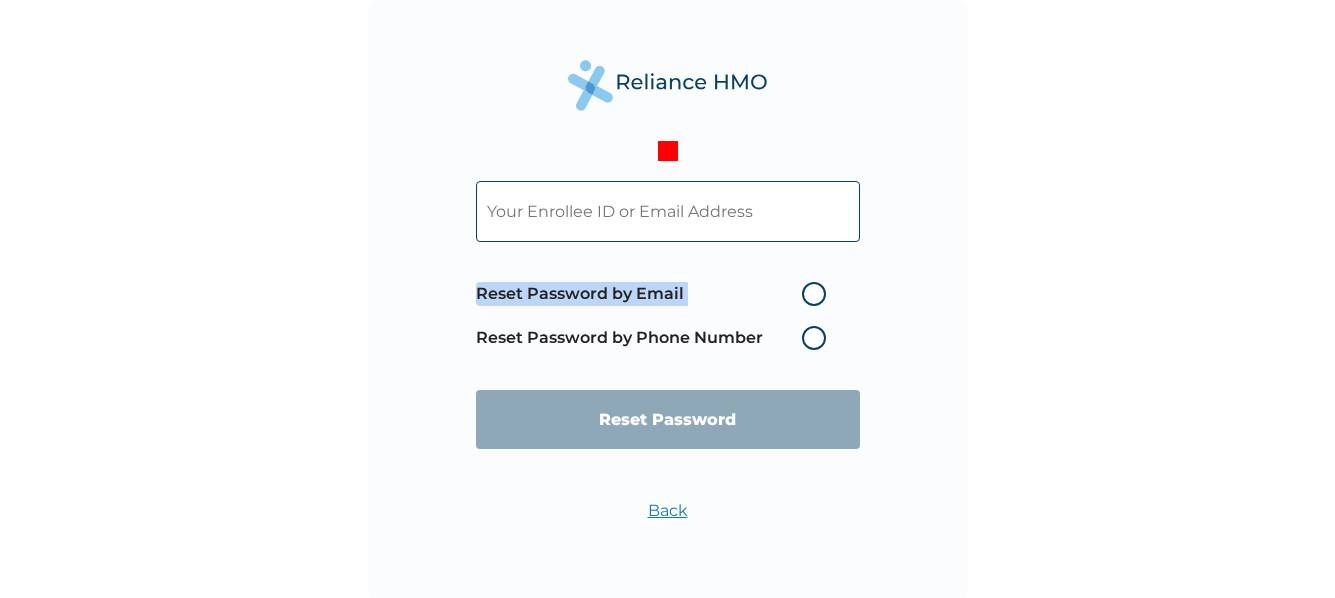 click on "Reset Password by Phone Number" at bounding box center [656, 338] 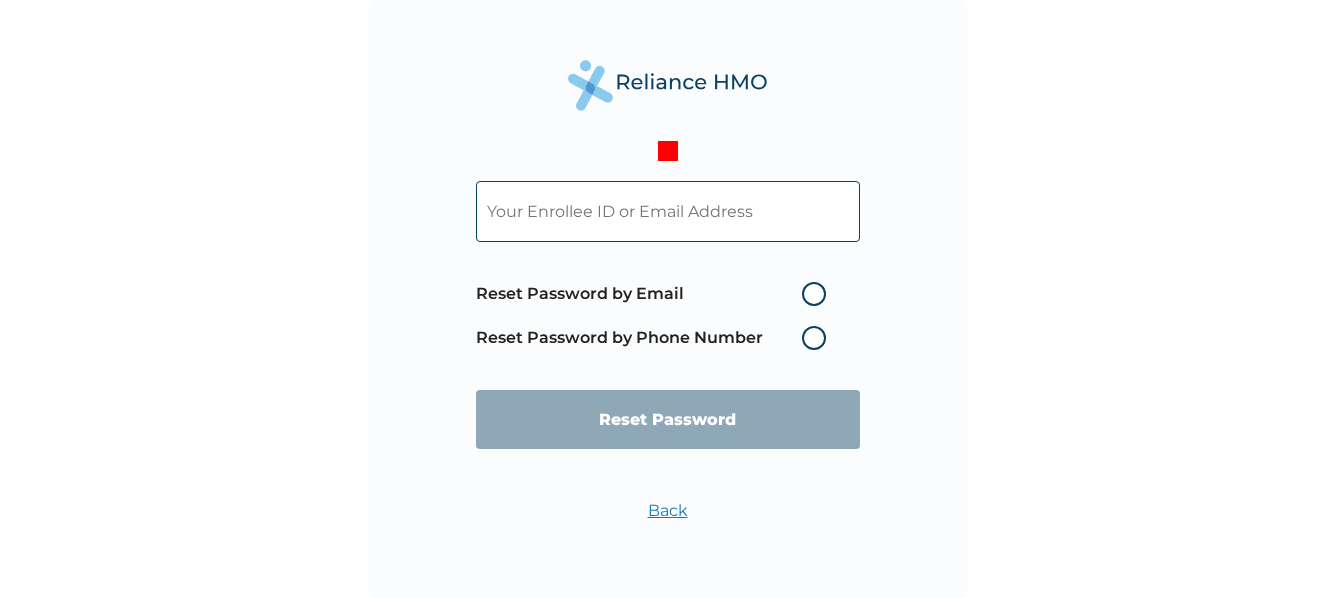 click at bounding box center (668, 211) 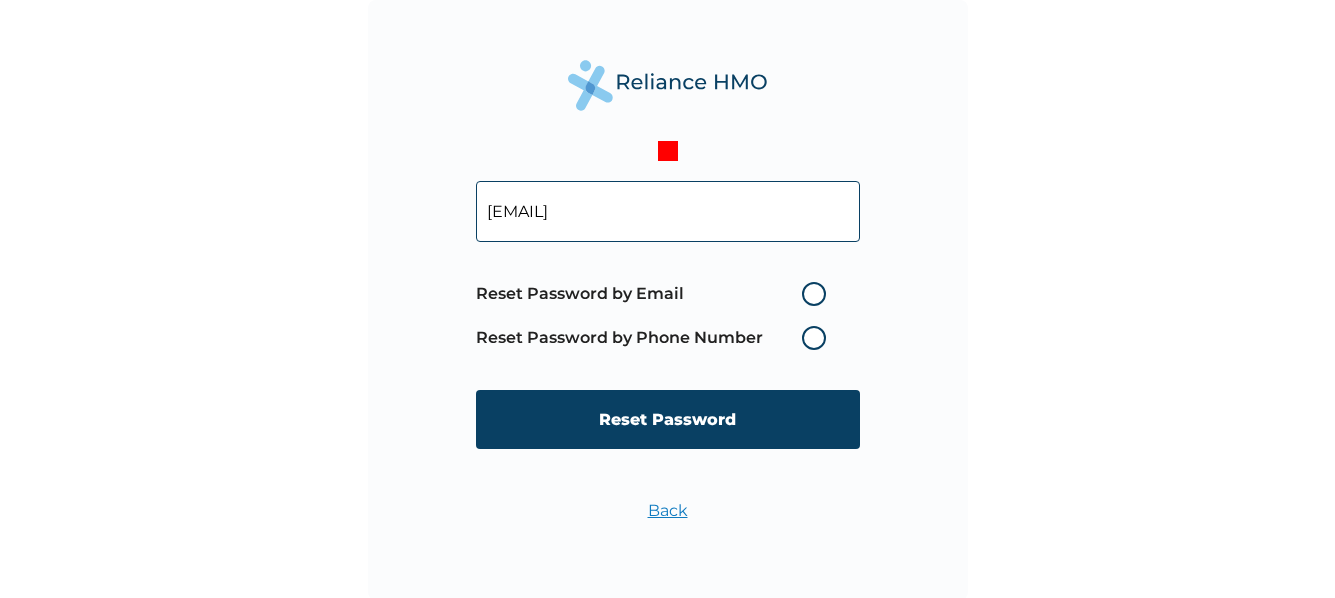 click on "Reset Password by Phone Number" at bounding box center (656, 338) 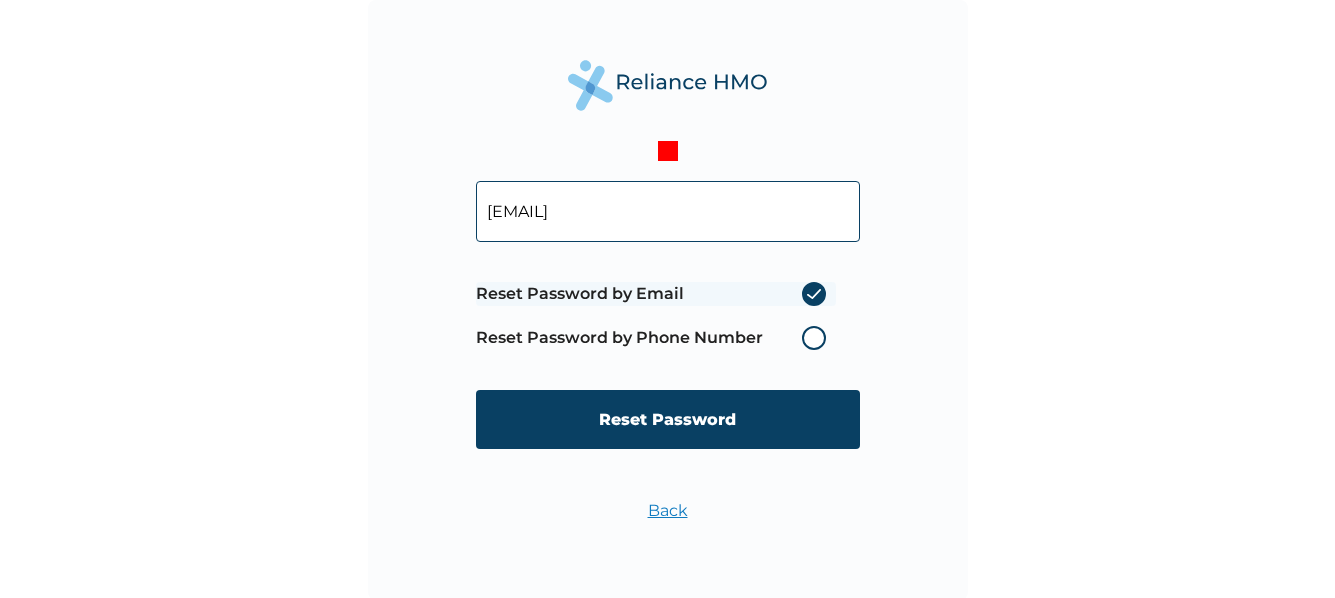 click on "Reset Password by Email" at bounding box center (656, 294) 